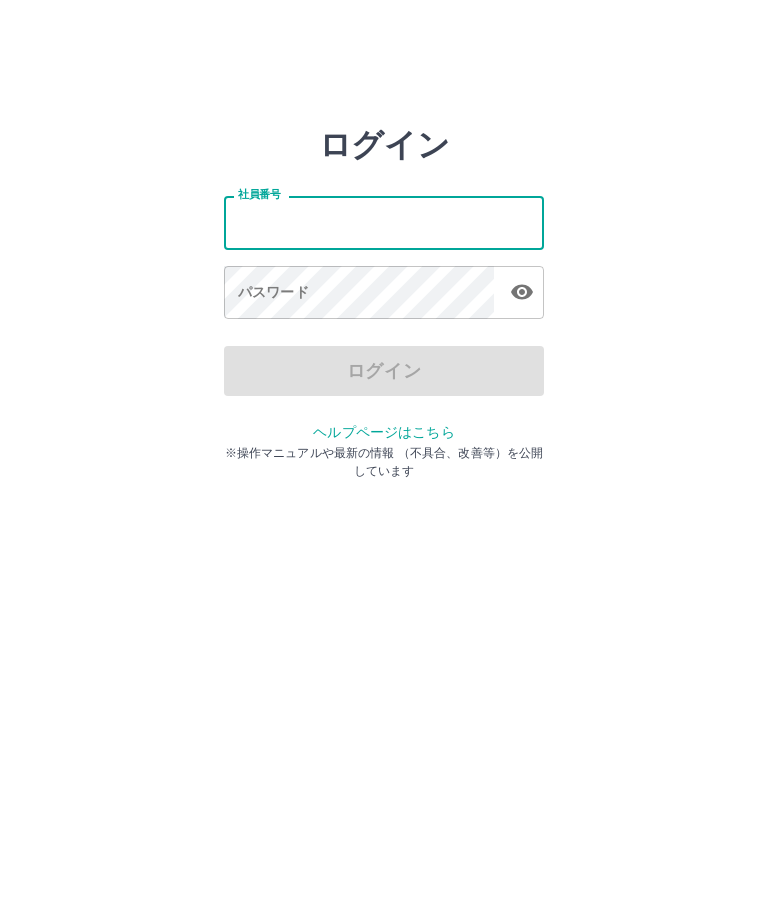 scroll, scrollTop: 0, scrollLeft: 0, axis: both 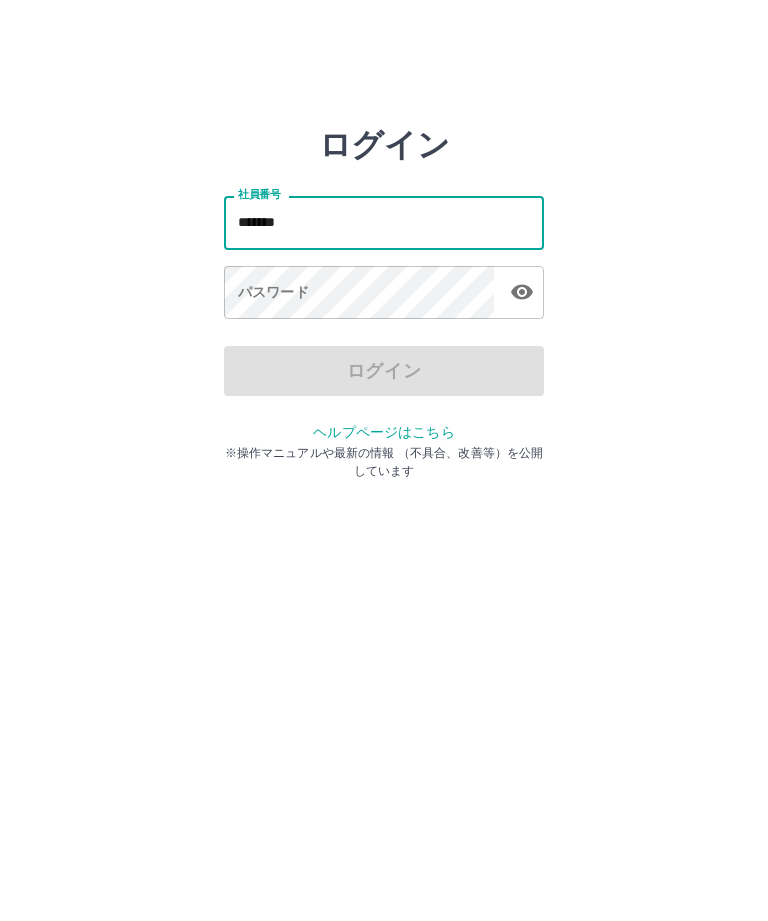 type on "*******" 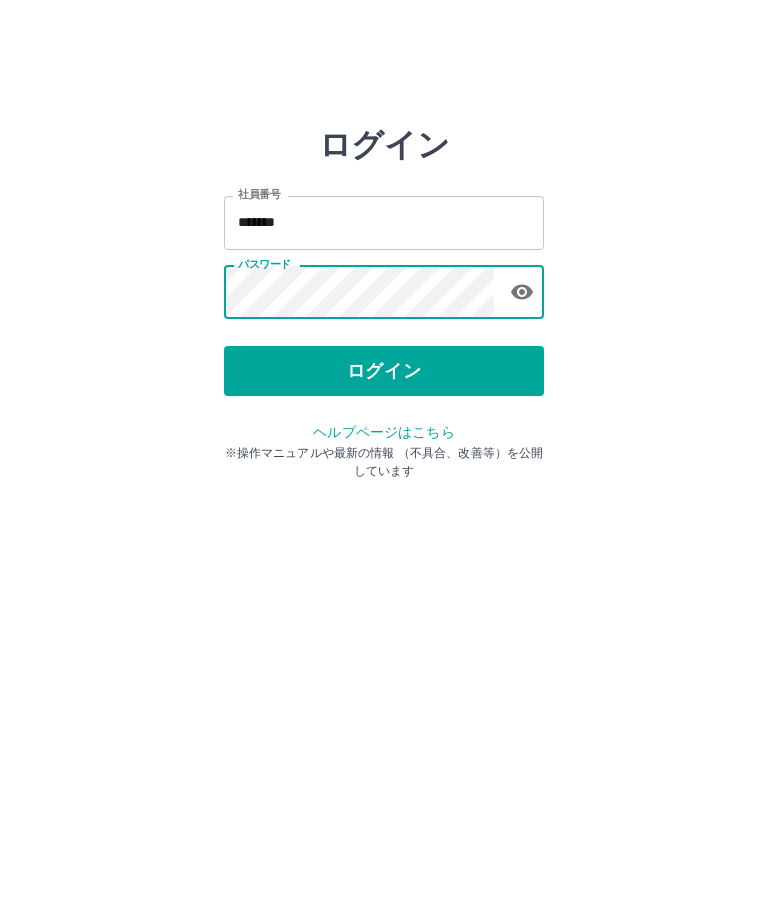 click on "ログイン" at bounding box center (384, 371) 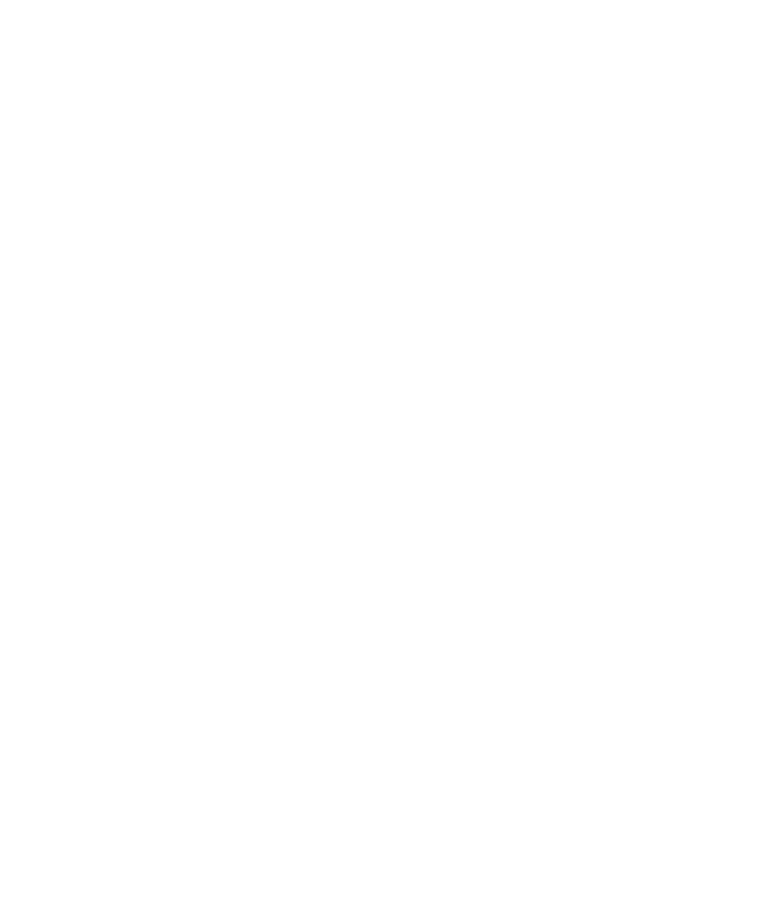 scroll, scrollTop: 0, scrollLeft: 0, axis: both 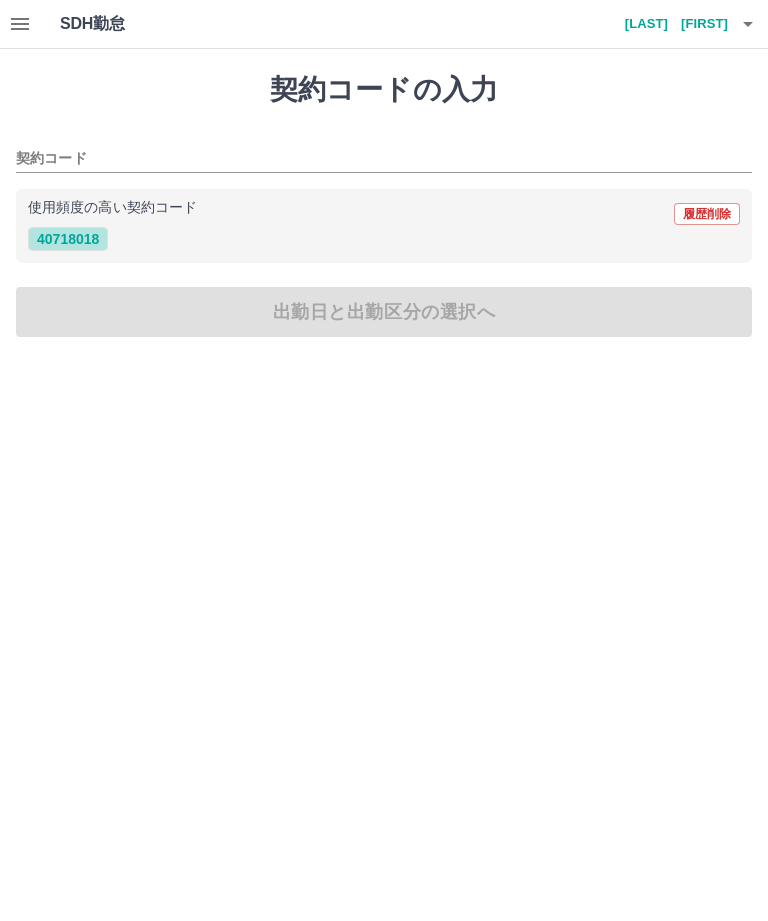 click on "40718018" at bounding box center (68, 239) 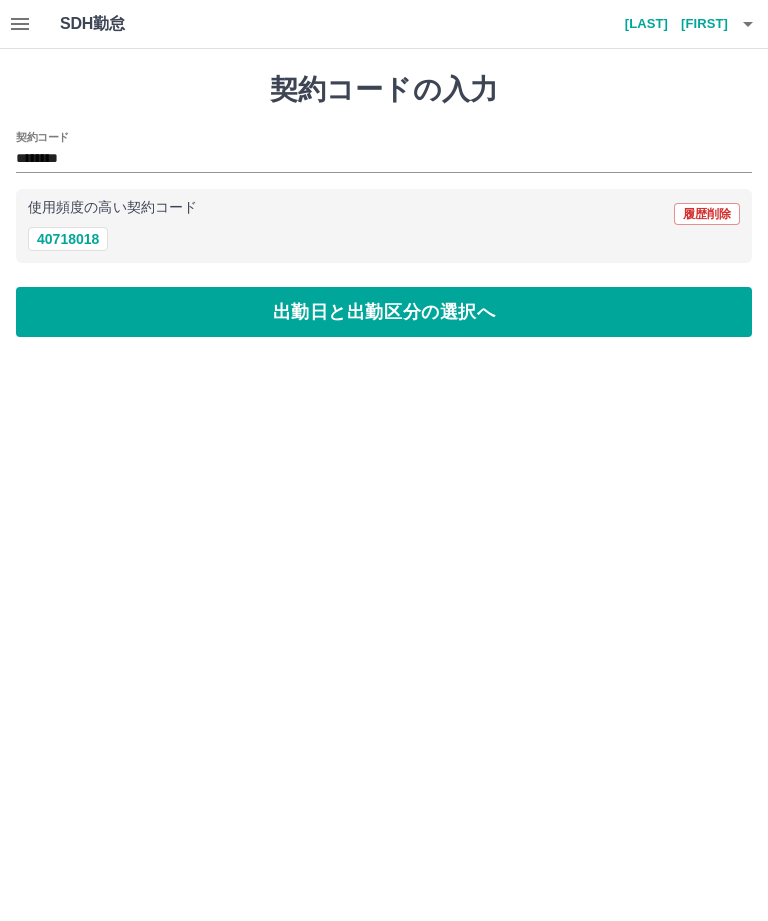 click on "出勤日と出勤区分の選択へ" at bounding box center [384, 312] 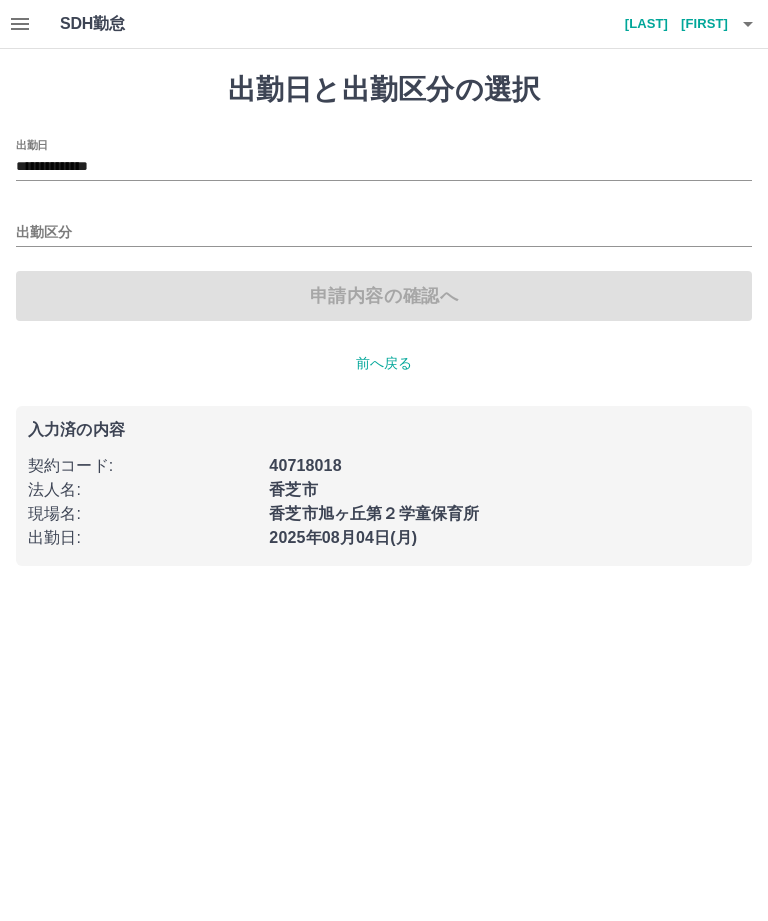 click on "出勤区分" at bounding box center [384, 233] 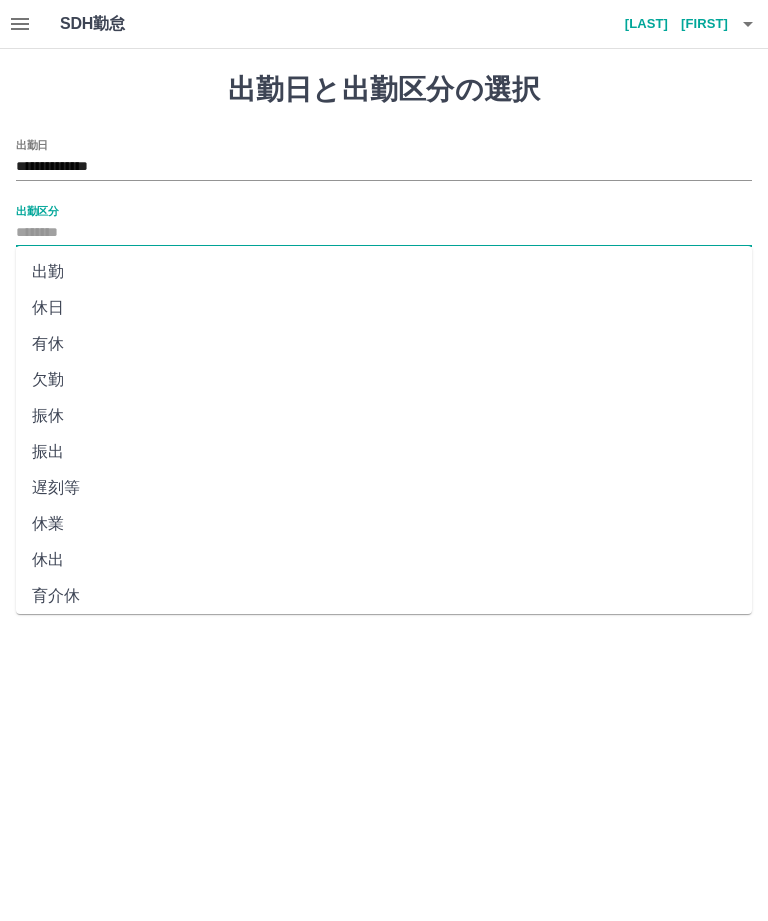 click on "出勤" at bounding box center (384, 272) 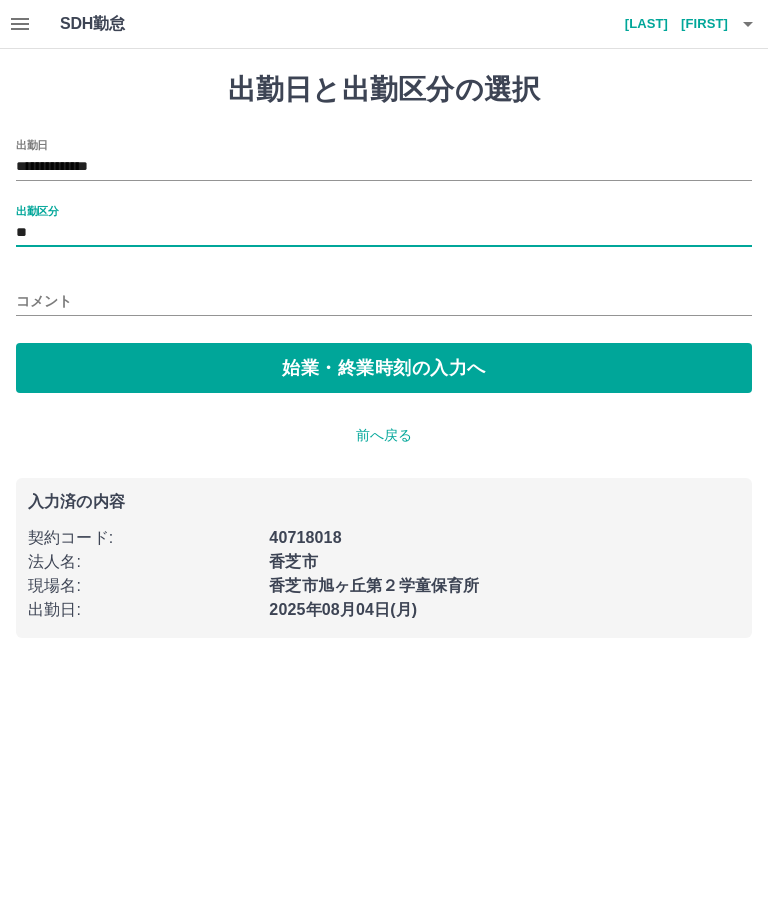 type on "**" 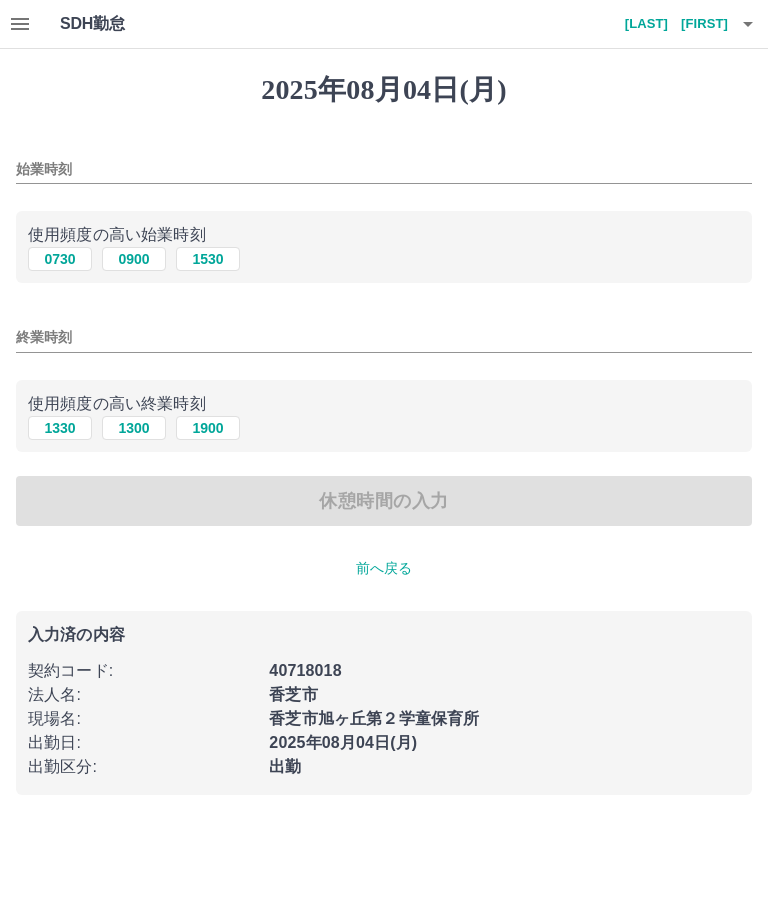 click on "始業時刻" at bounding box center (384, 169) 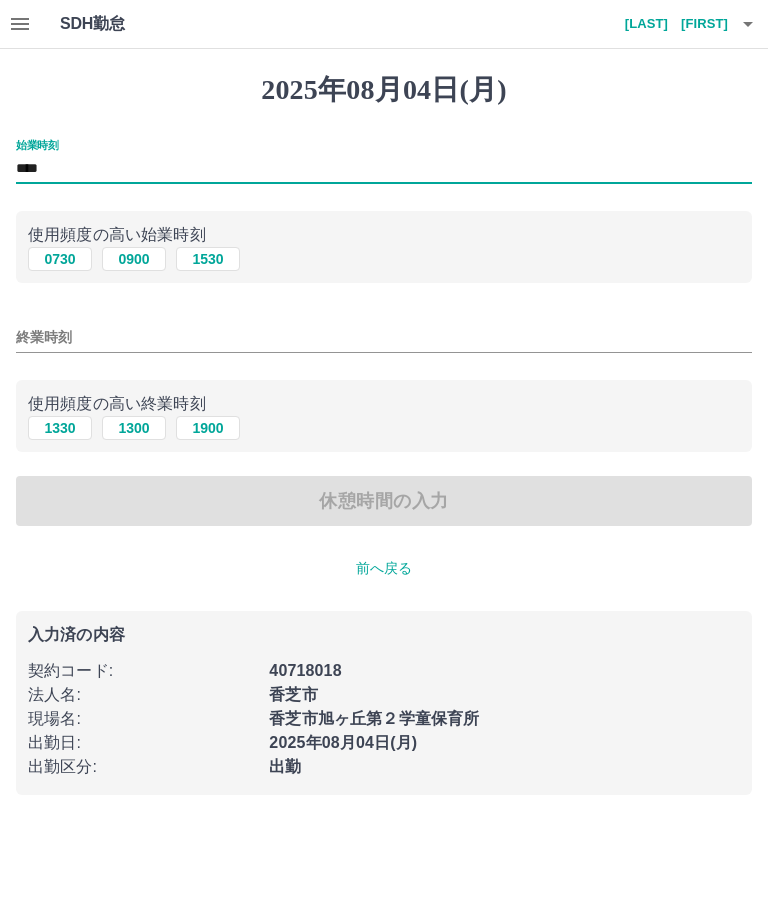 type on "****" 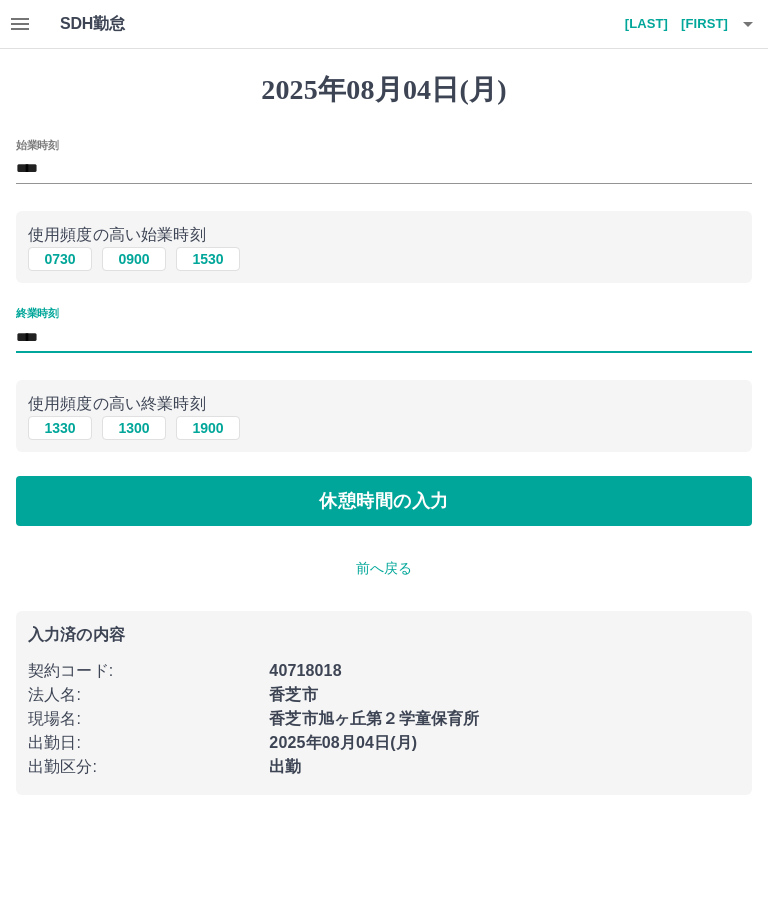 type on "****" 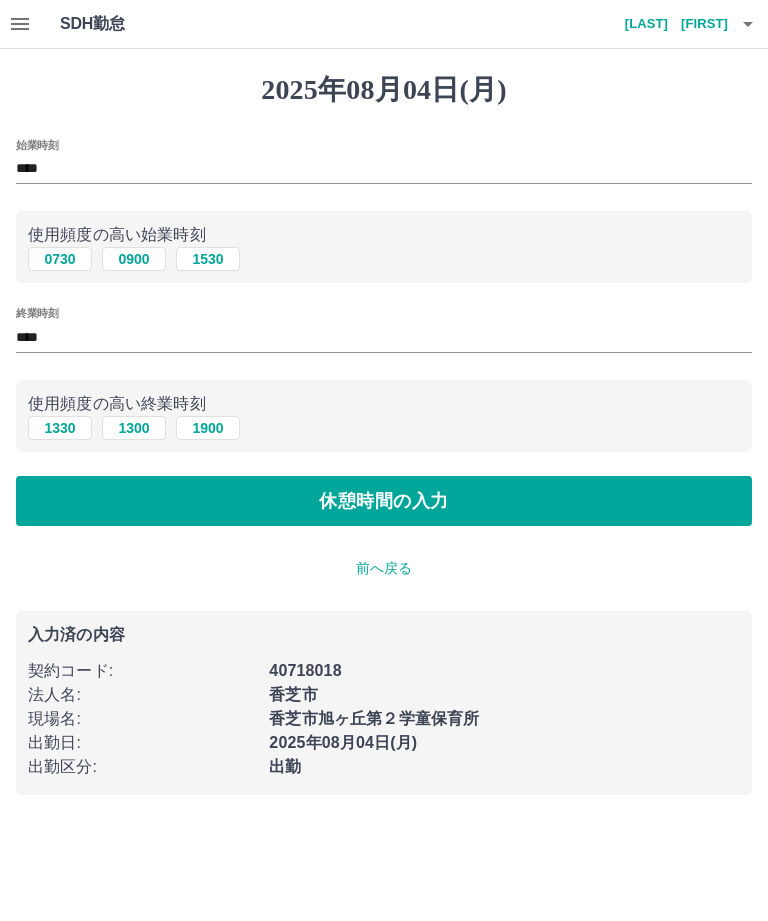 click on "休憩時間の入力" at bounding box center [384, 501] 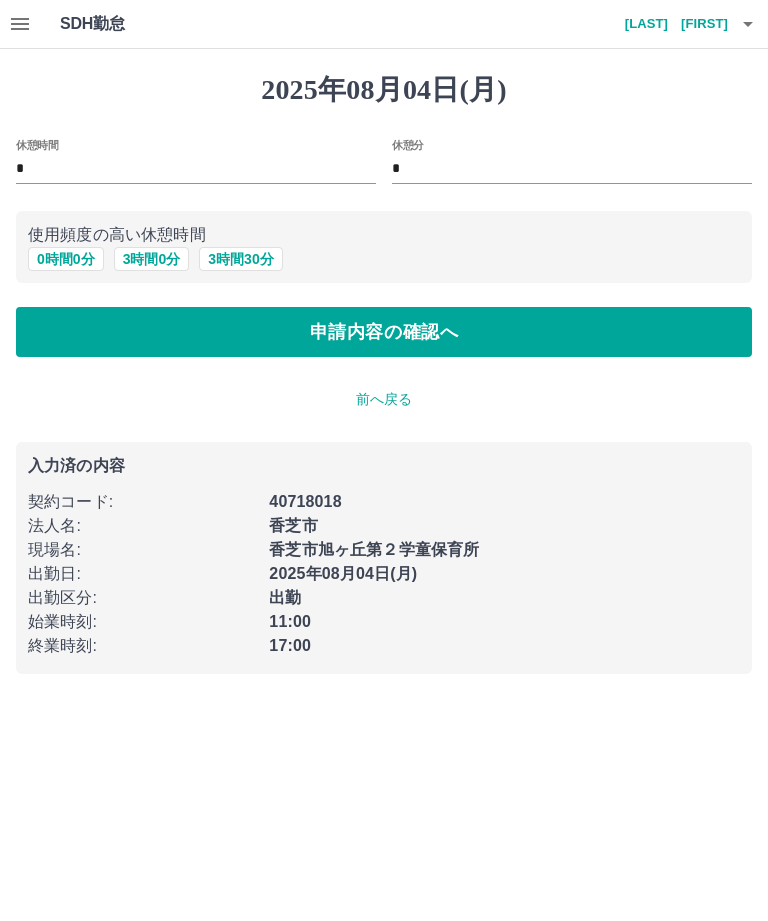 click on "0 時間 0 分" at bounding box center [66, 259] 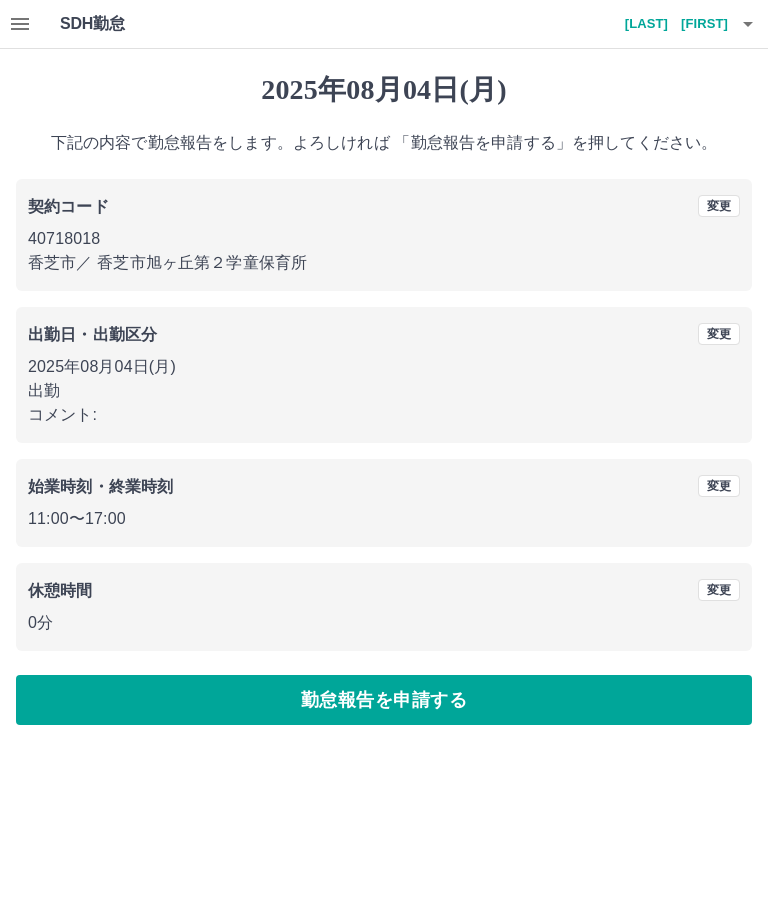 click on "勤怠報告を申請する" at bounding box center (384, 700) 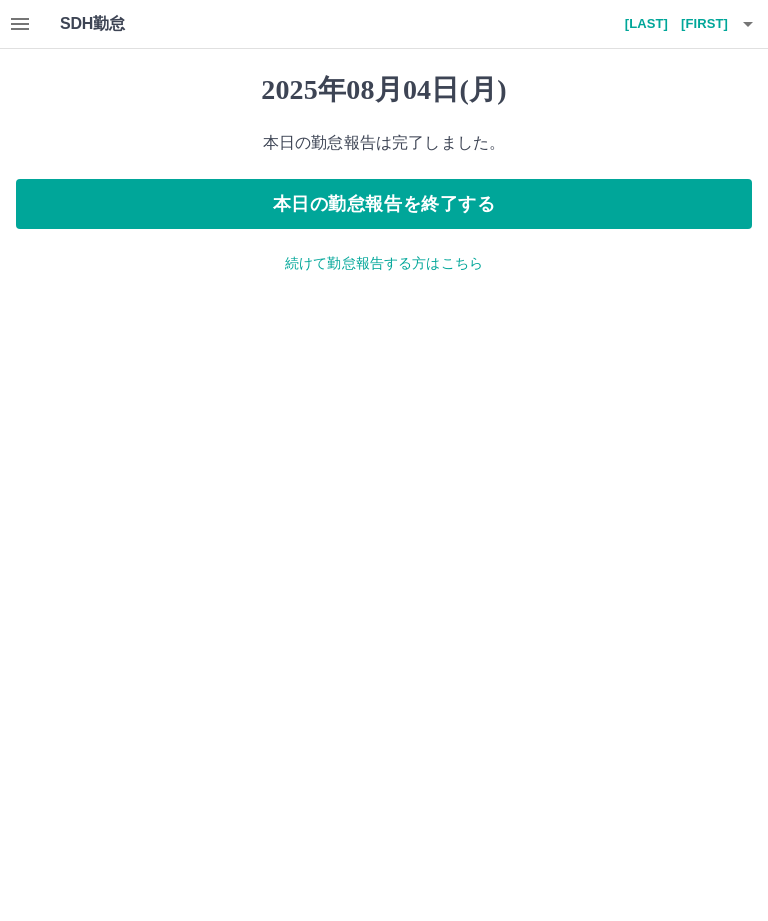 click on "本日の勤怠報告を終了する" at bounding box center (384, 204) 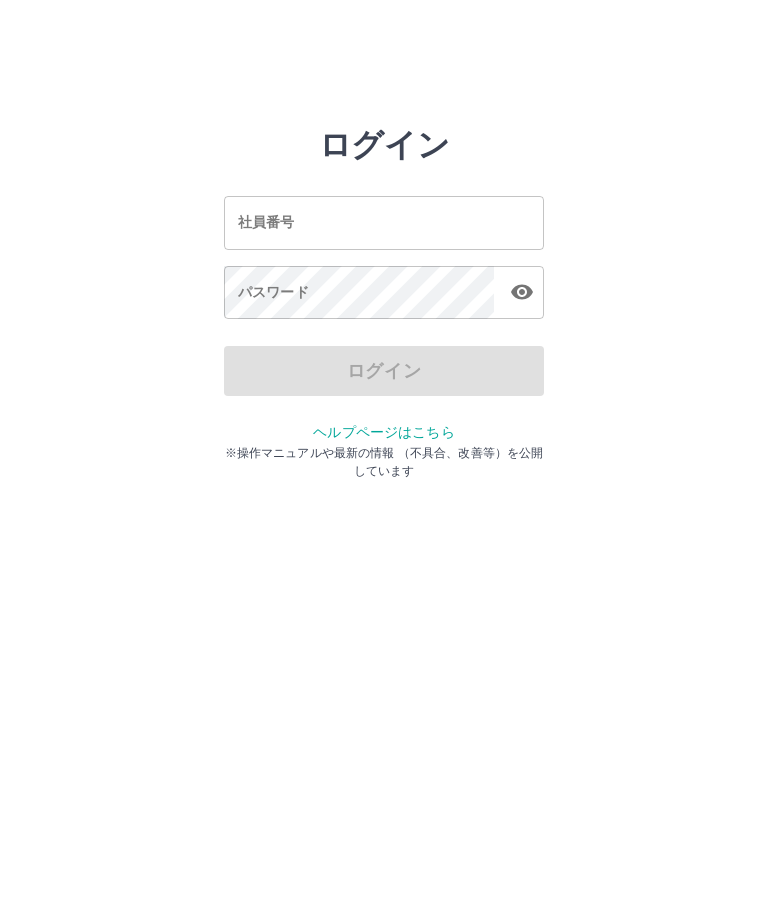 scroll, scrollTop: 0, scrollLeft: 0, axis: both 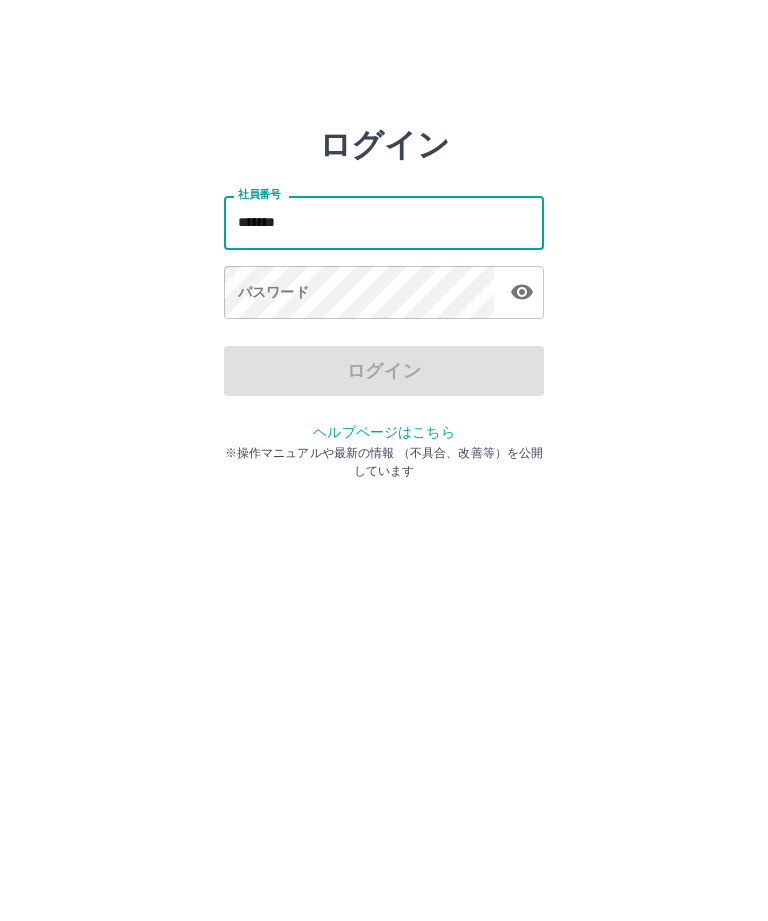 type on "*******" 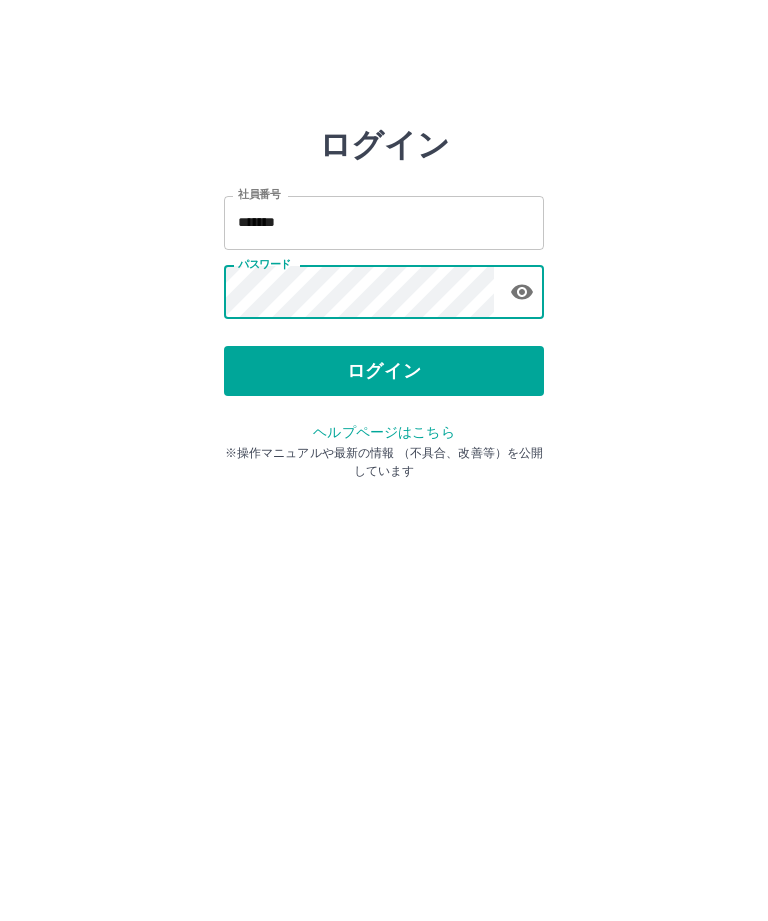 click 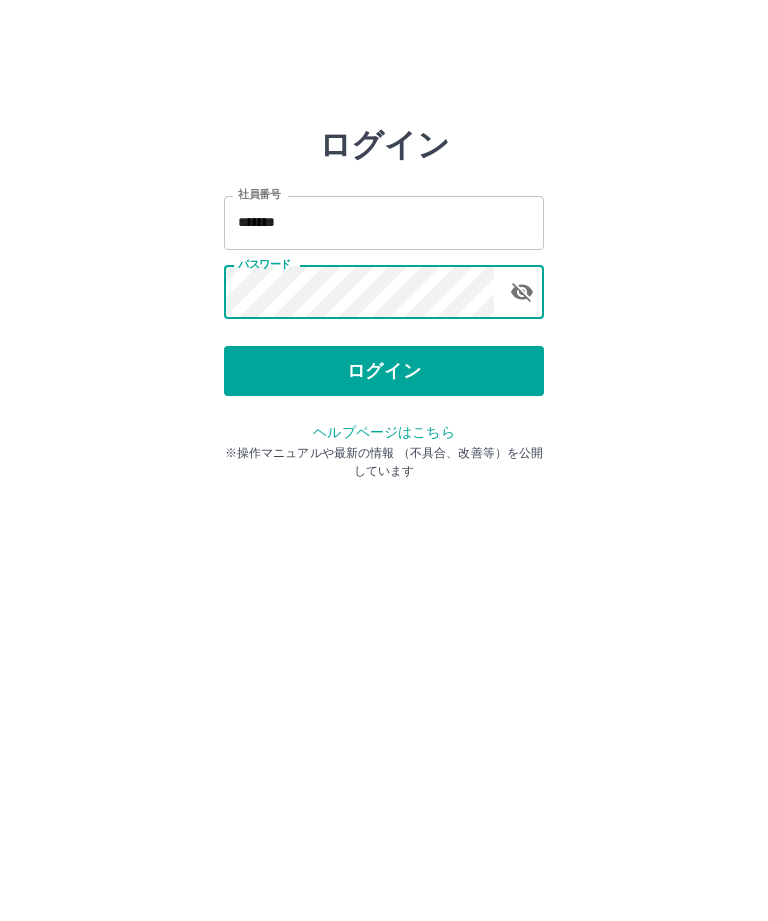 click on "ログイン" at bounding box center (384, 371) 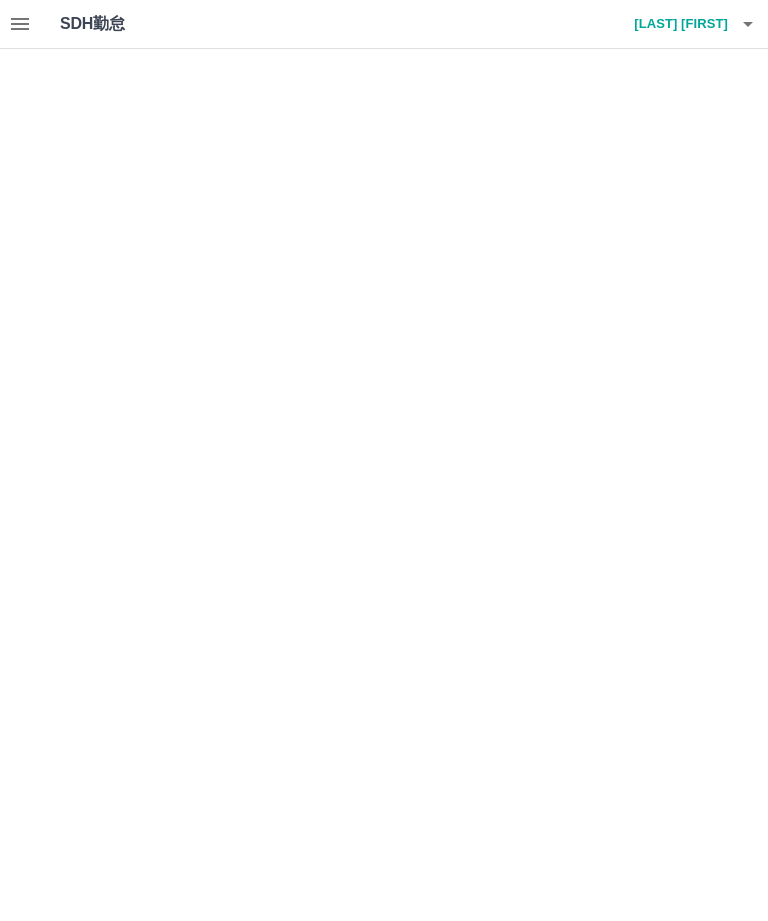 scroll, scrollTop: 0, scrollLeft: 0, axis: both 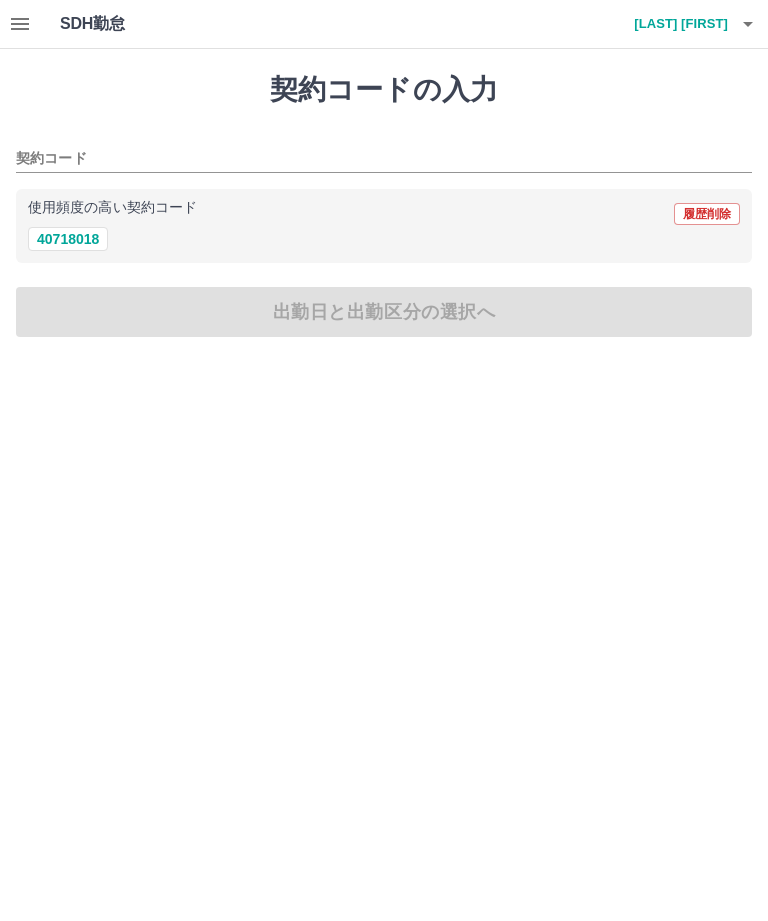 click on "40718018" at bounding box center (68, 239) 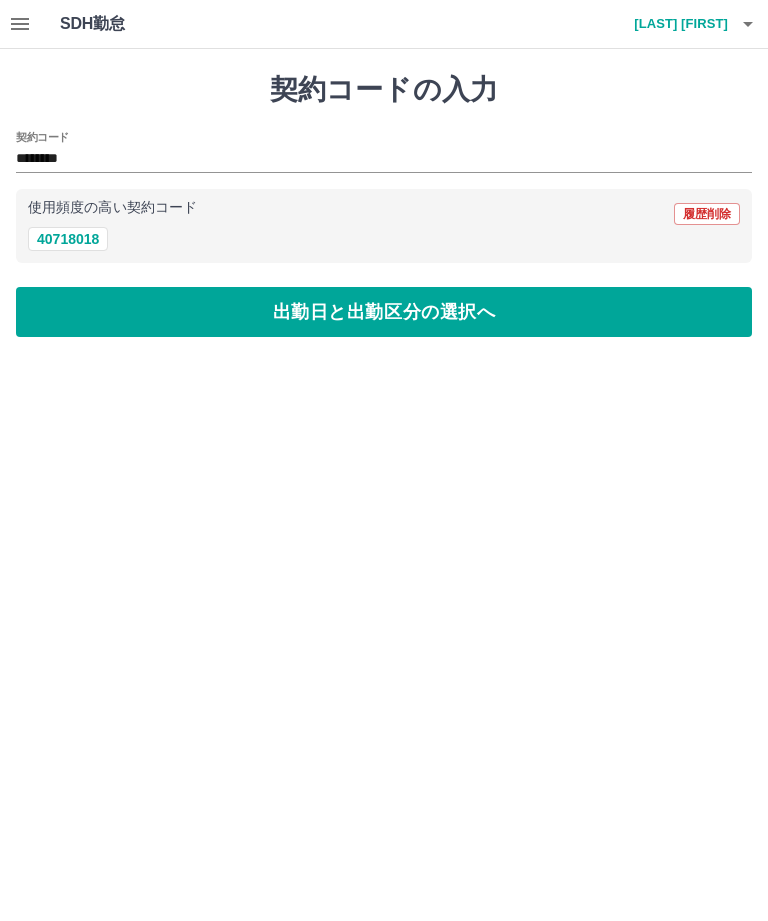 click on "出勤日と出勤区分の選択へ" at bounding box center (384, 312) 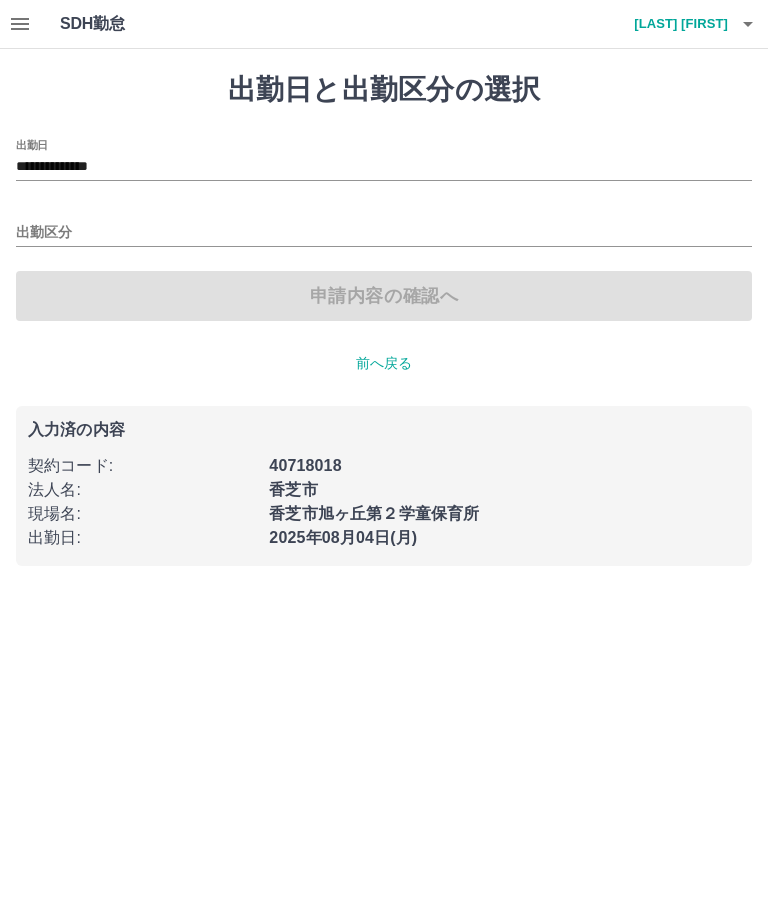 click on "出勤区分" at bounding box center [384, 233] 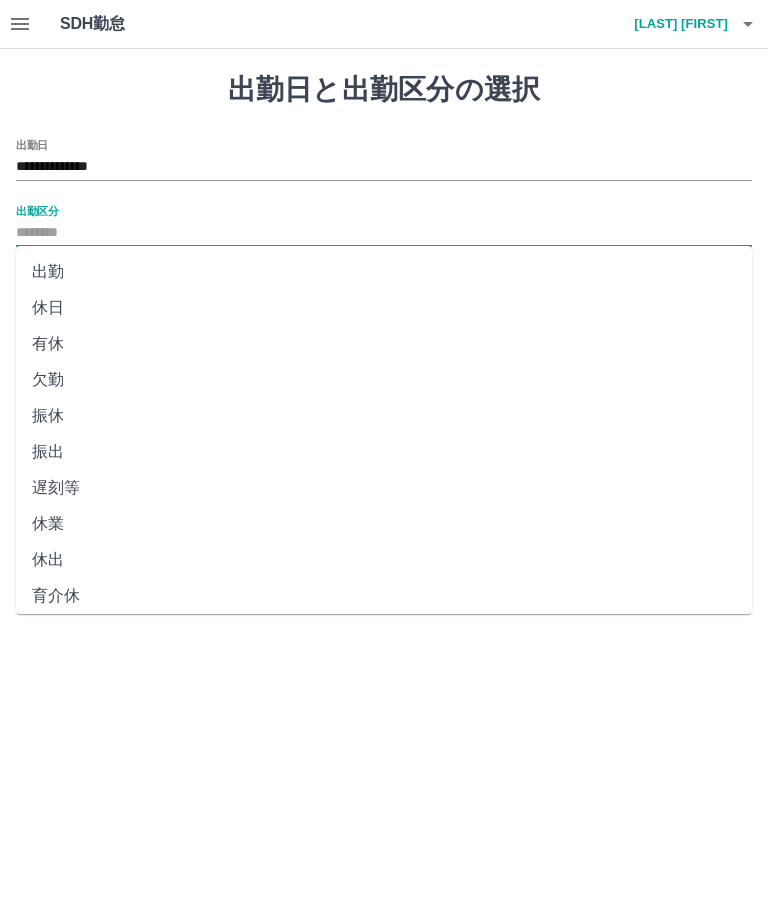 click on "出勤" at bounding box center (384, 272) 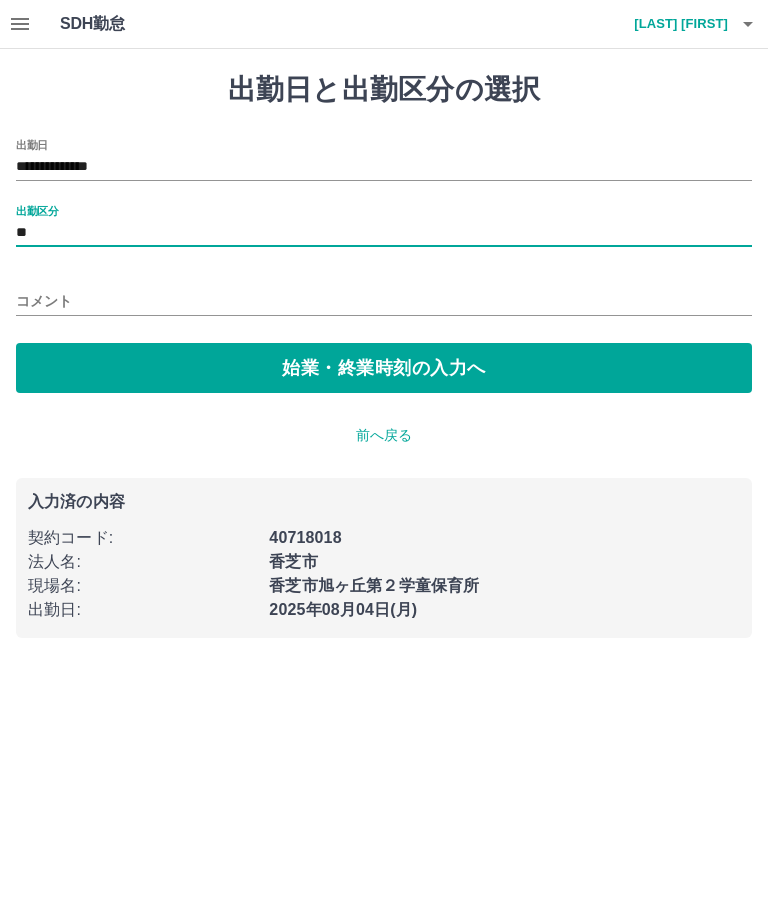 click on "始業・終業時刻の入力へ" at bounding box center (384, 368) 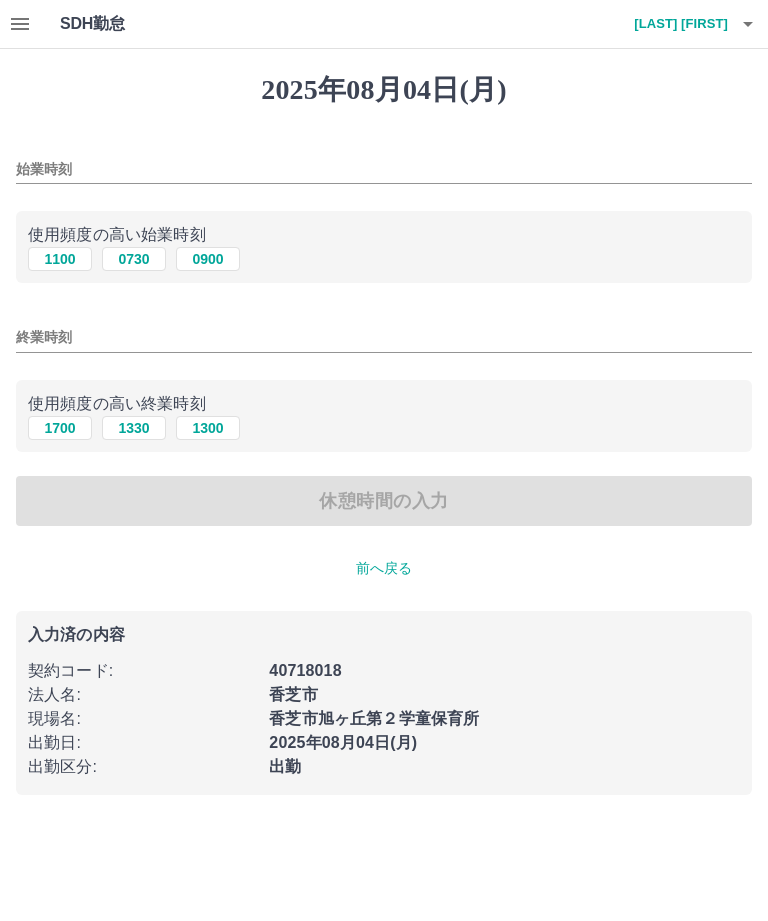 click on "始業時刻" at bounding box center [384, 169] 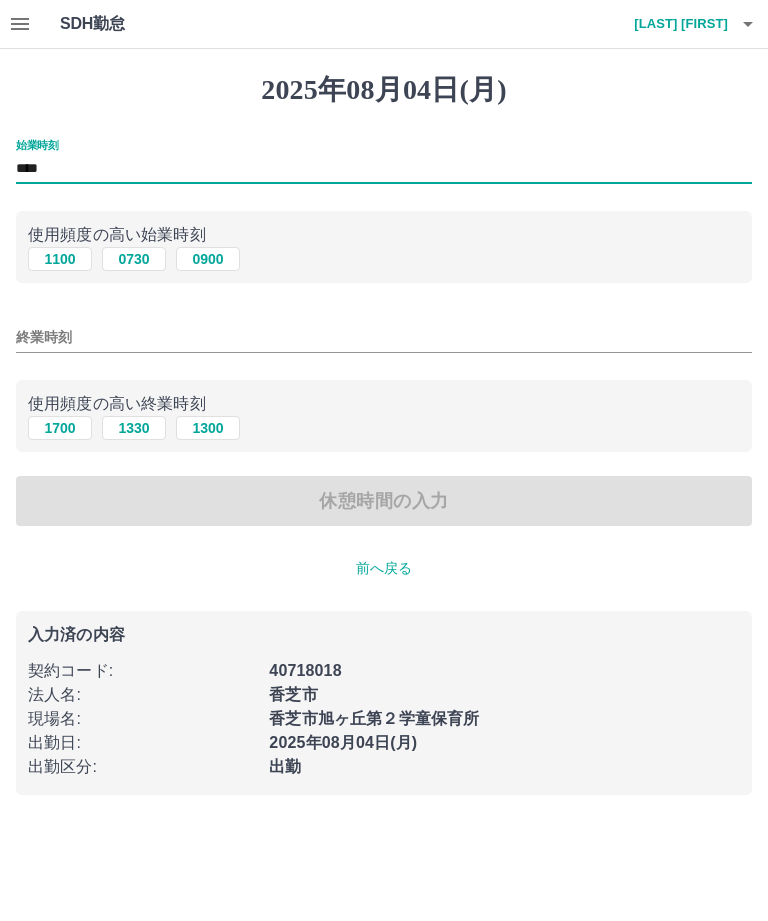 type on "****" 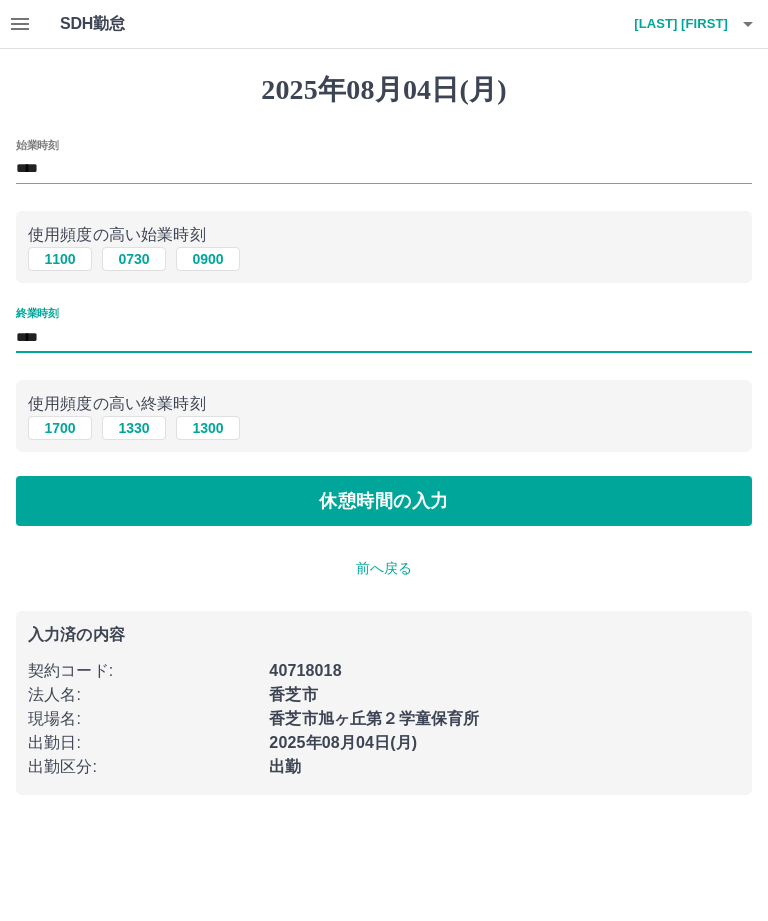 type on "****" 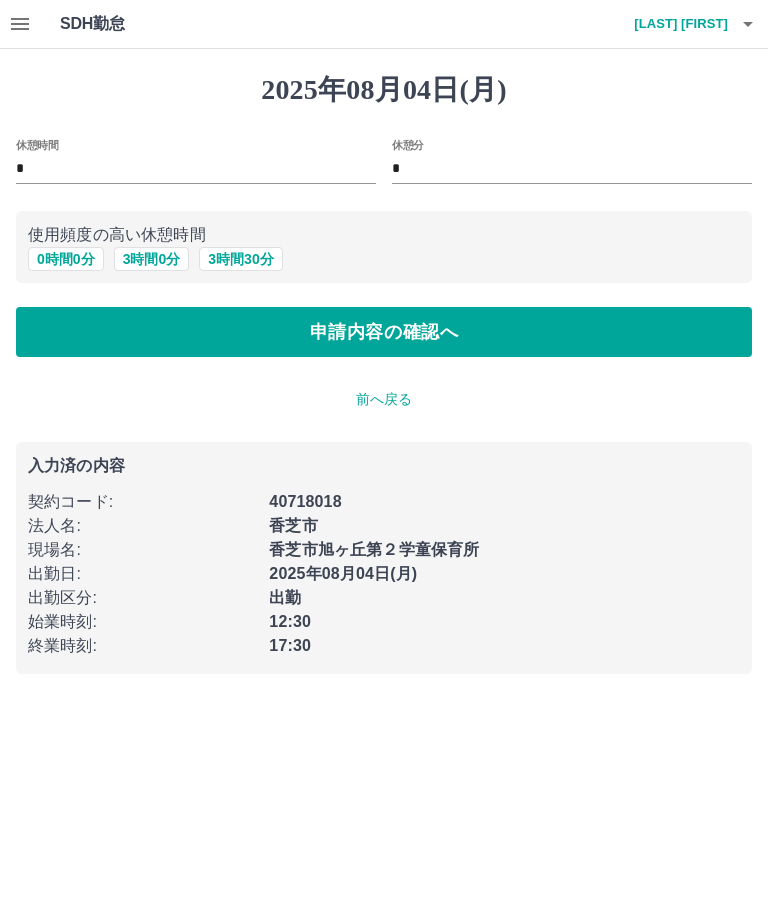 click on "申請内容の確認へ" at bounding box center [384, 332] 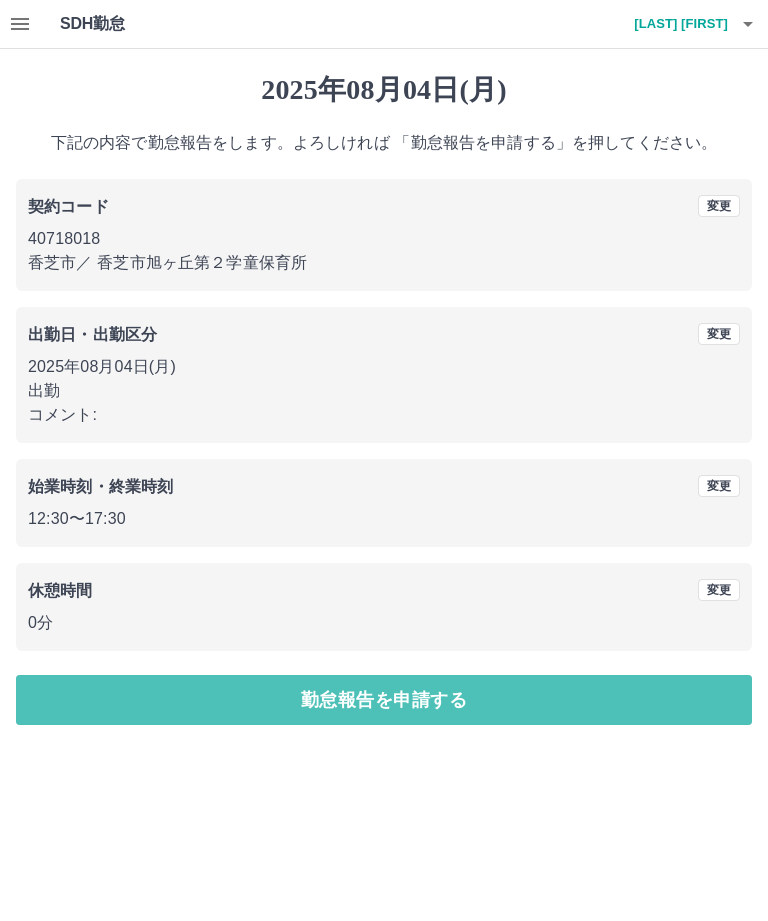 click on "勤怠報告を申請する" at bounding box center [384, 700] 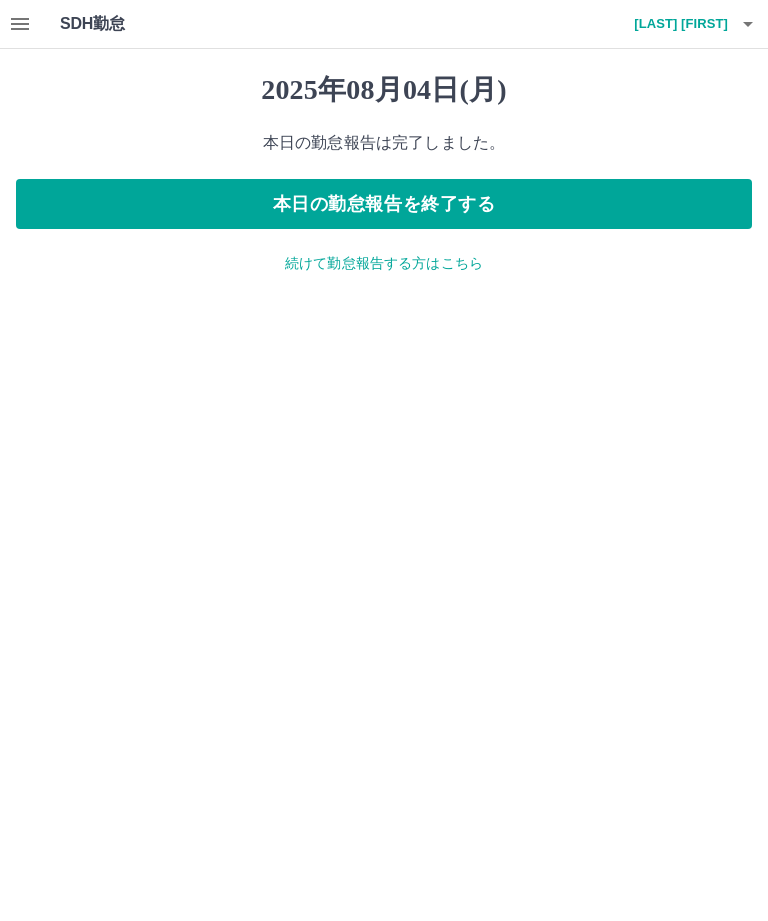 click on "本日の勤怠報告を終了する" at bounding box center [384, 204] 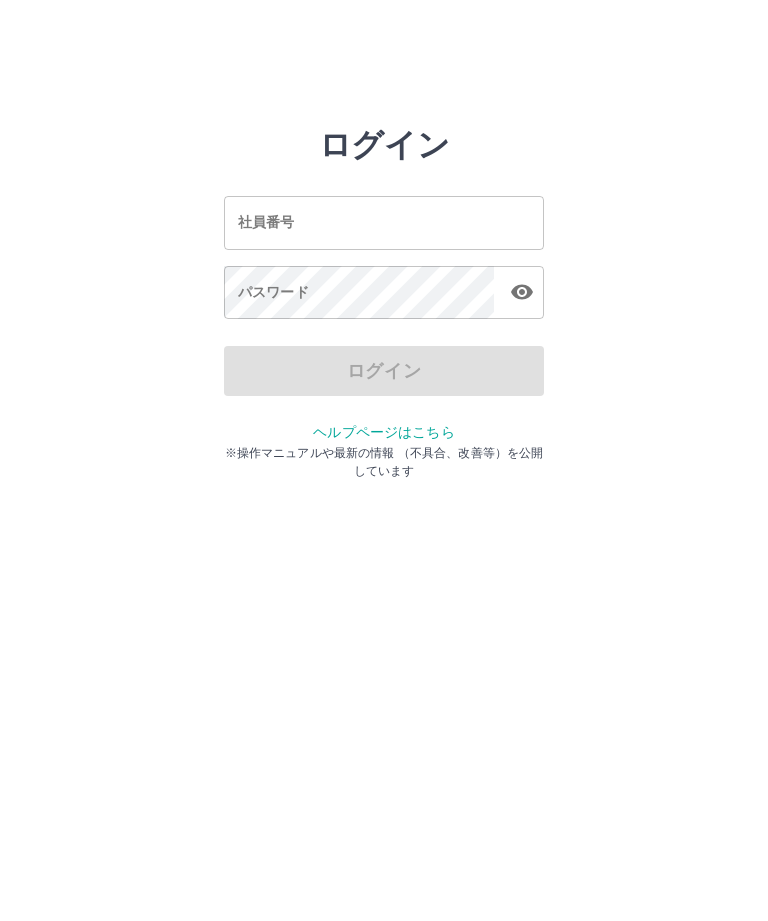 scroll, scrollTop: 0, scrollLeft: 0, axis: both 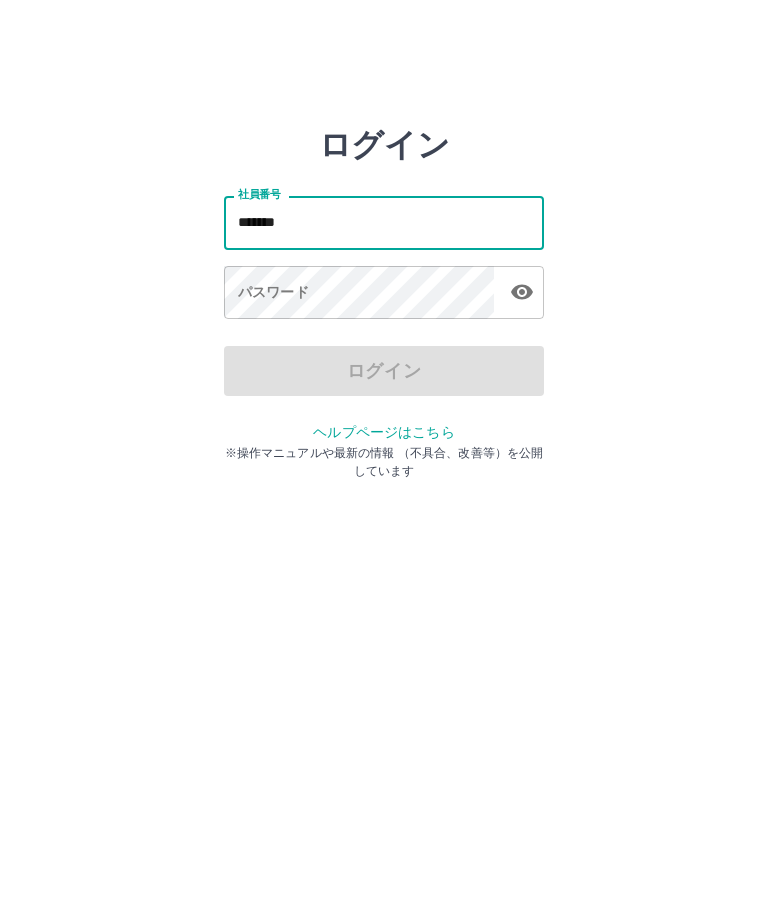 type on "*******" 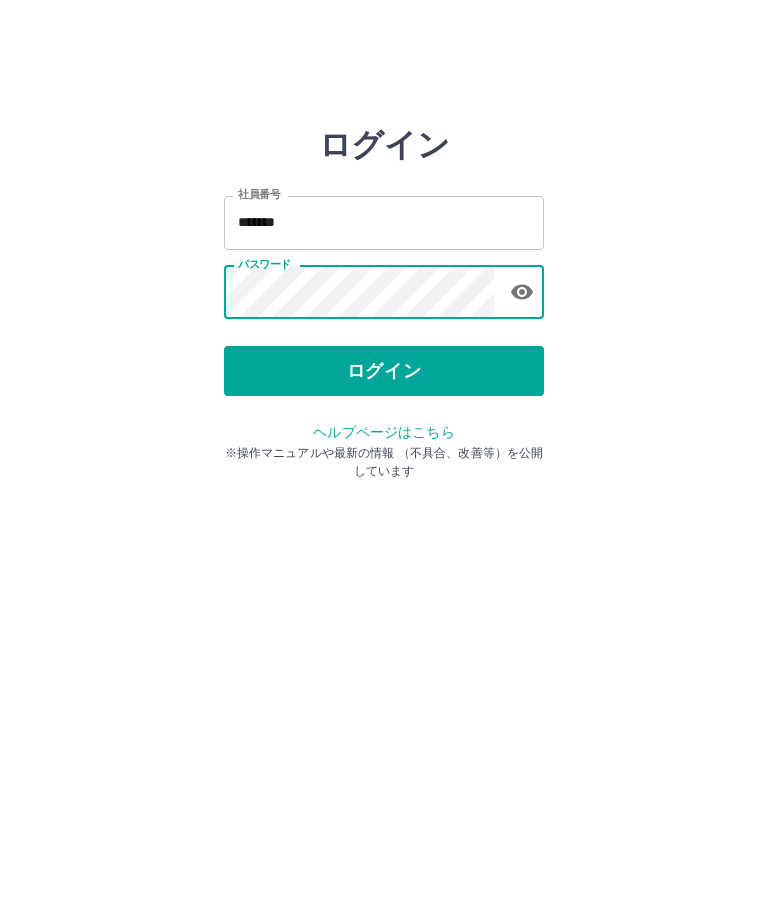 click on "ログイン" at bounding box center (384, 371) 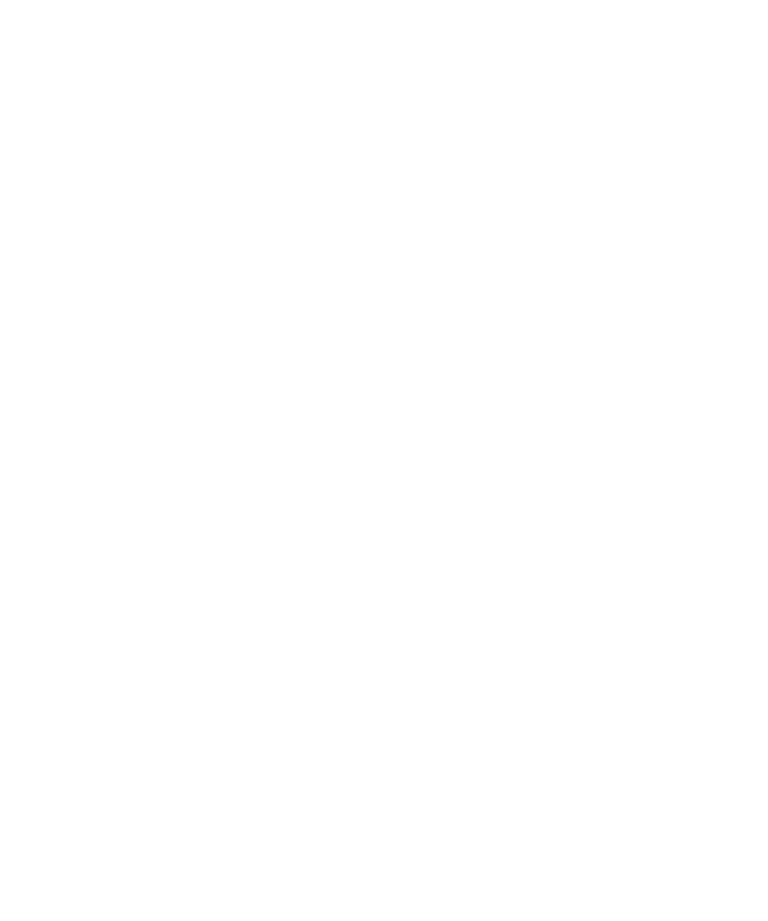 scroll, scrollTop: 0, scrollLeft: 0, axis: both 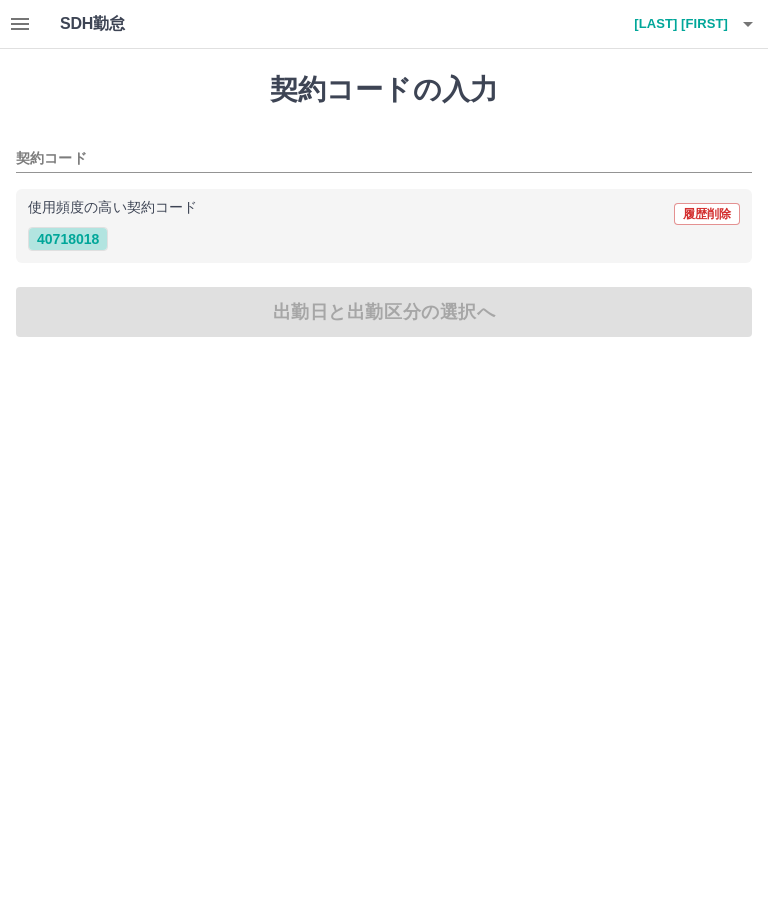 click on "40718018" at bounding box center (68, 239) 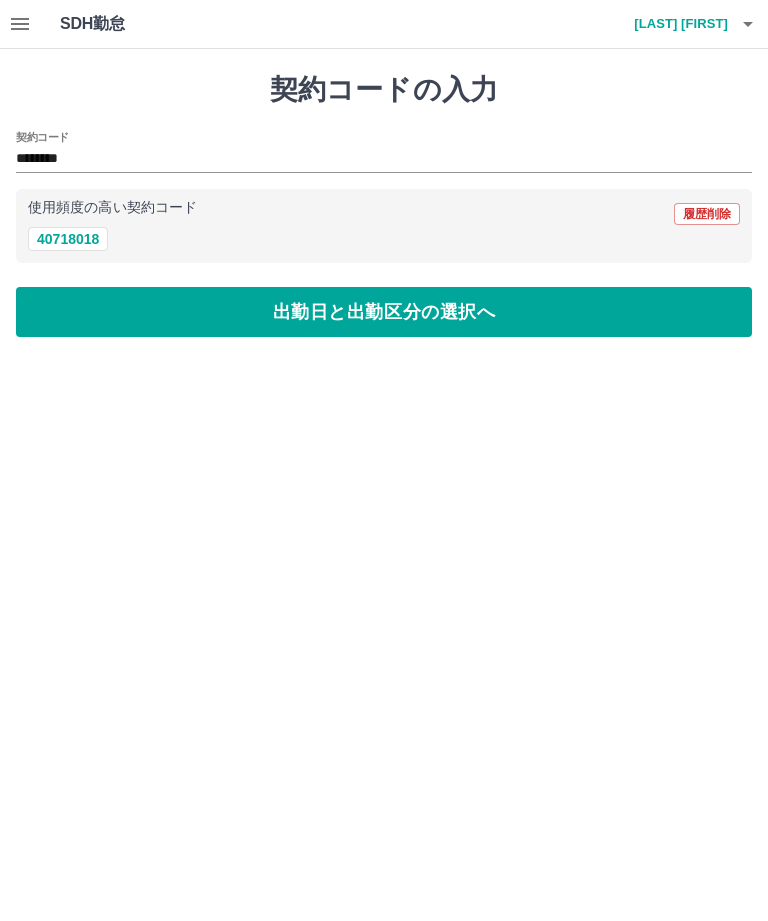 click on "出勤日と出勤区分の選択へ" at bounding box center [384, 312] 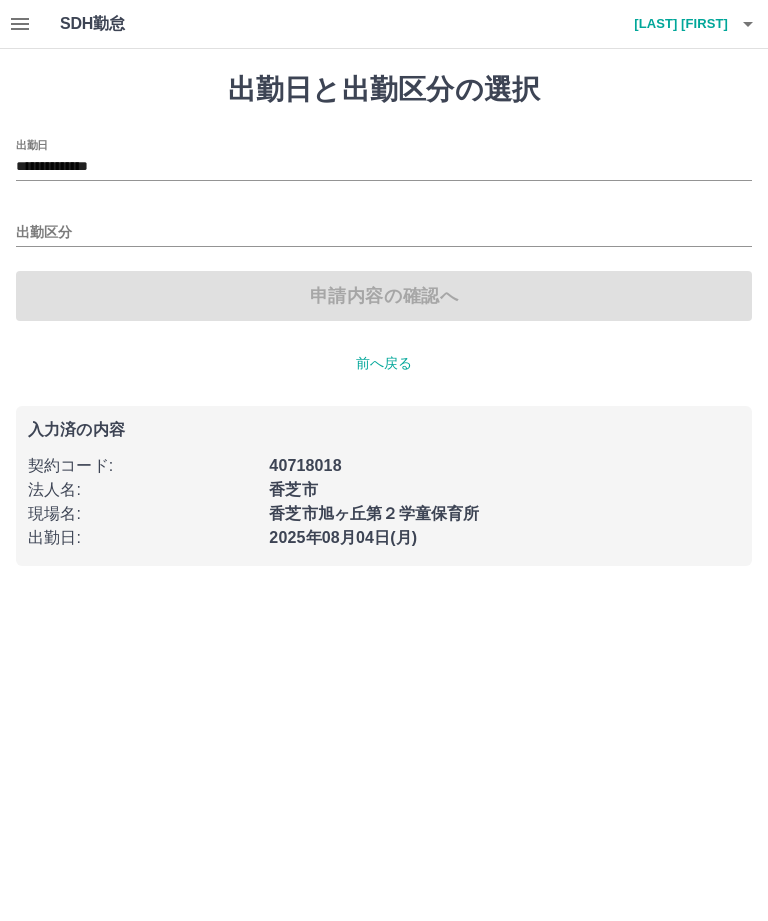 click on "出勤区分" at bounding box center [384, 233] 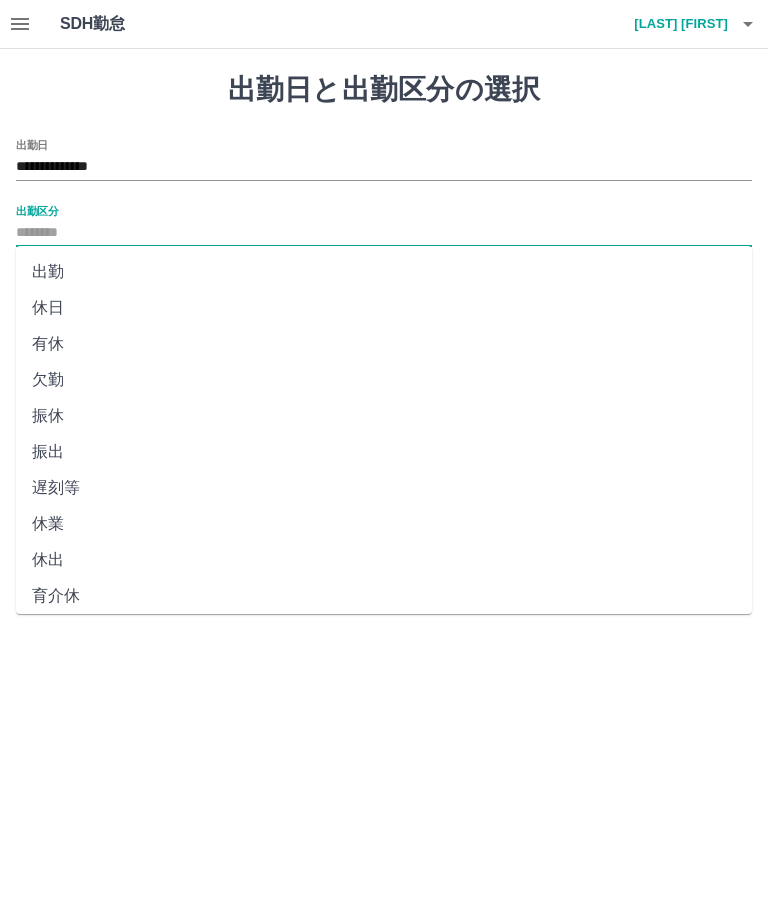 click on "出勤" at bounding box center (384, 272) 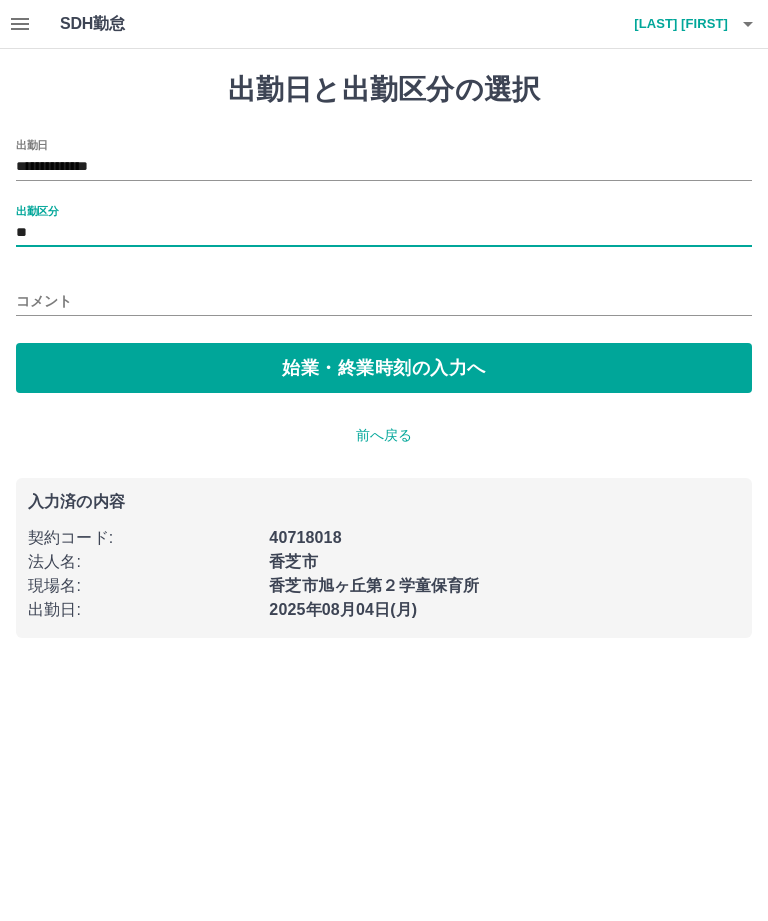 click on "始業・終業時刻の入力へ" at bounding box center (384, 368) 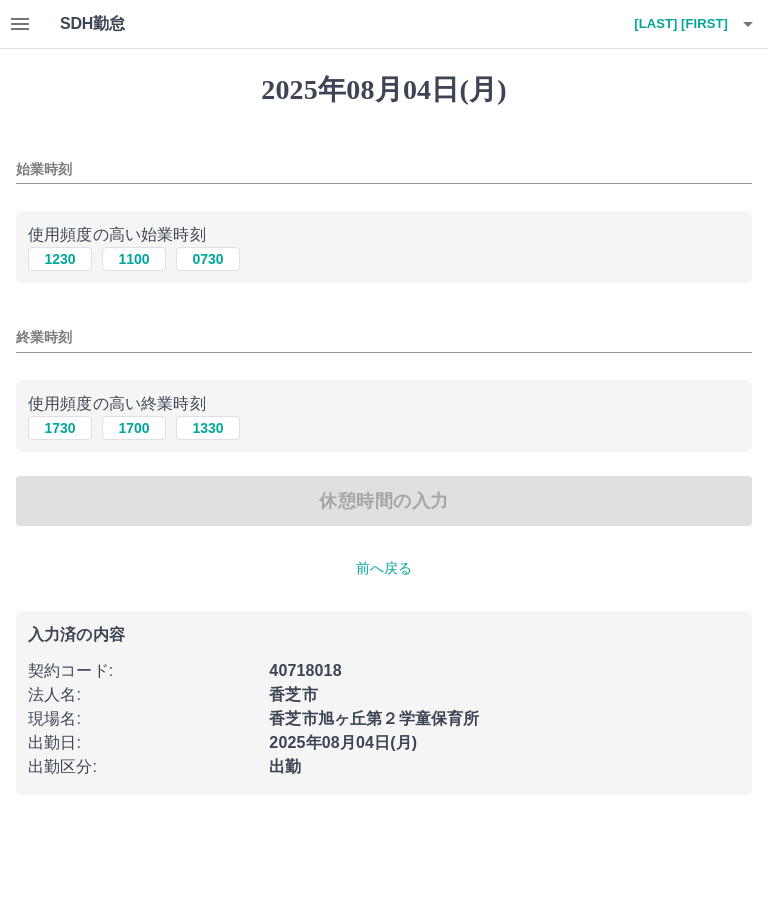 click on "始業時刻" at bounding box center [384, 169] 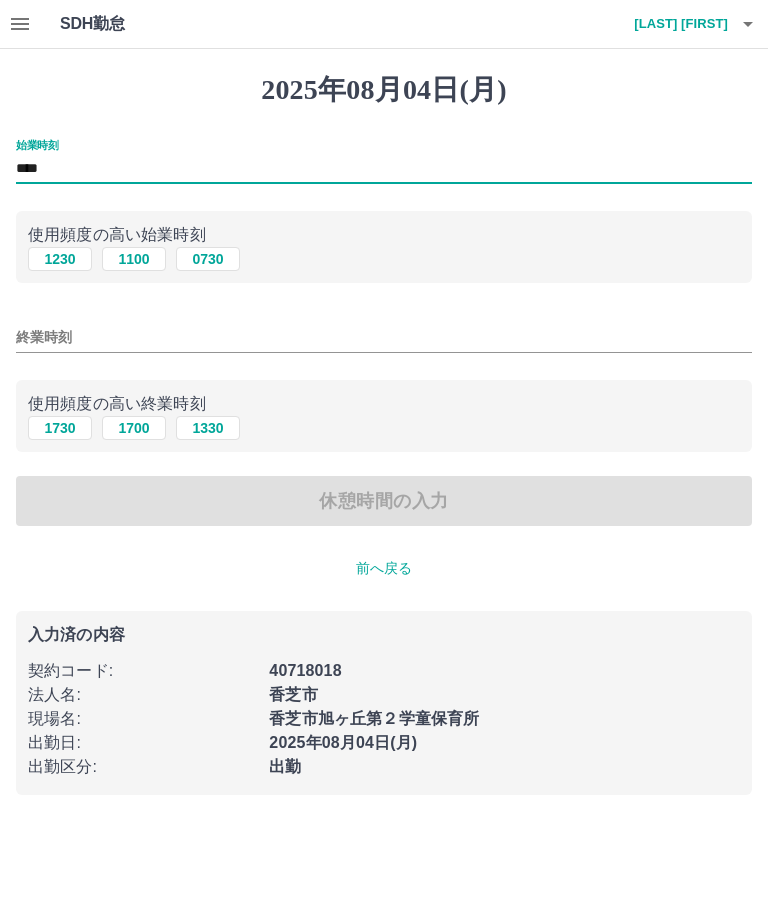 type on "****" 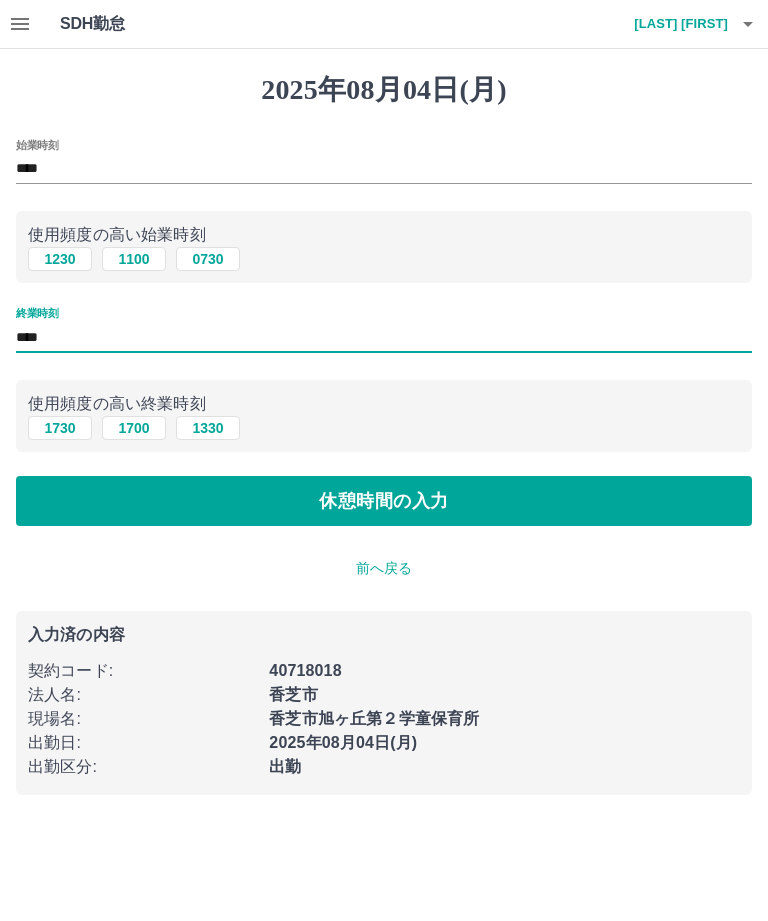type on "****" 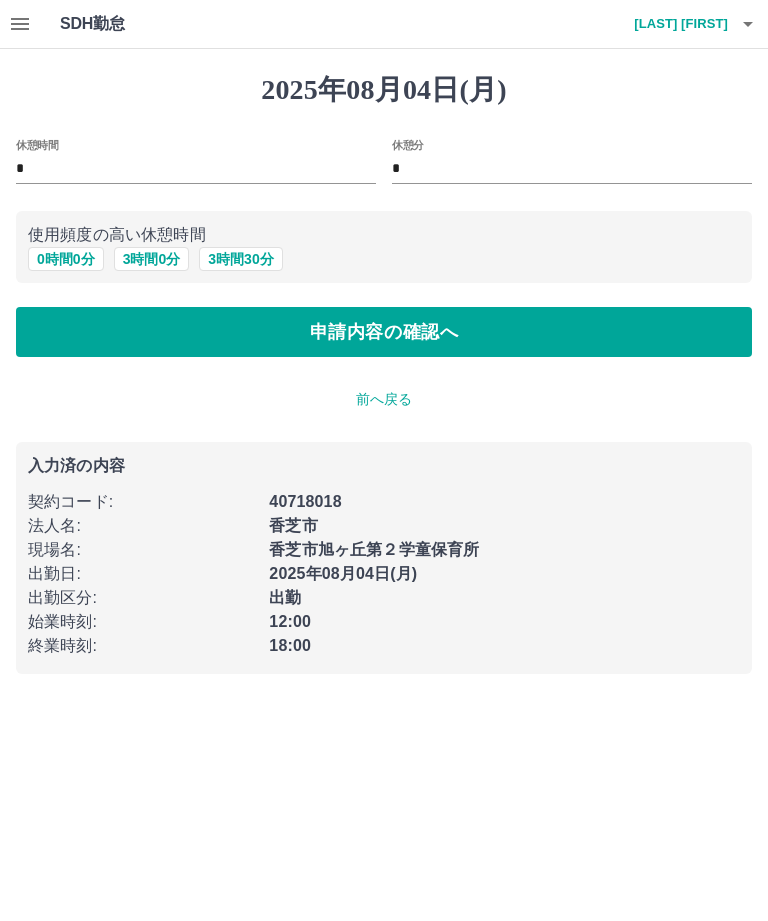 click on "申請内容の確認へ" at bounding box center [384, 332] 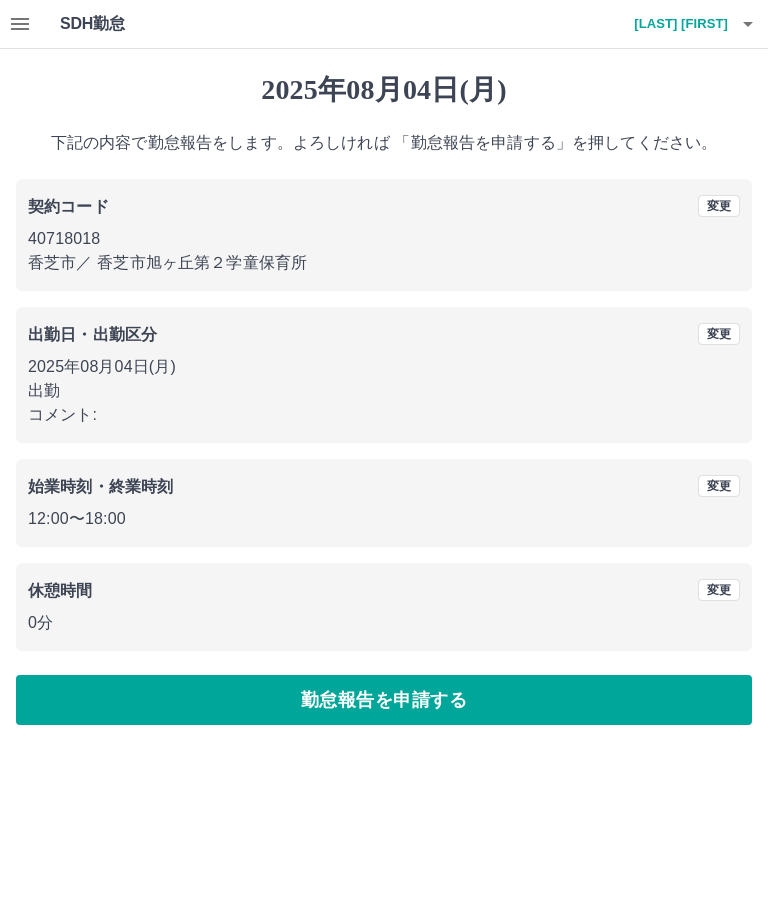 click on "勤怠報告を申請する" at bounding box center [384, 700] 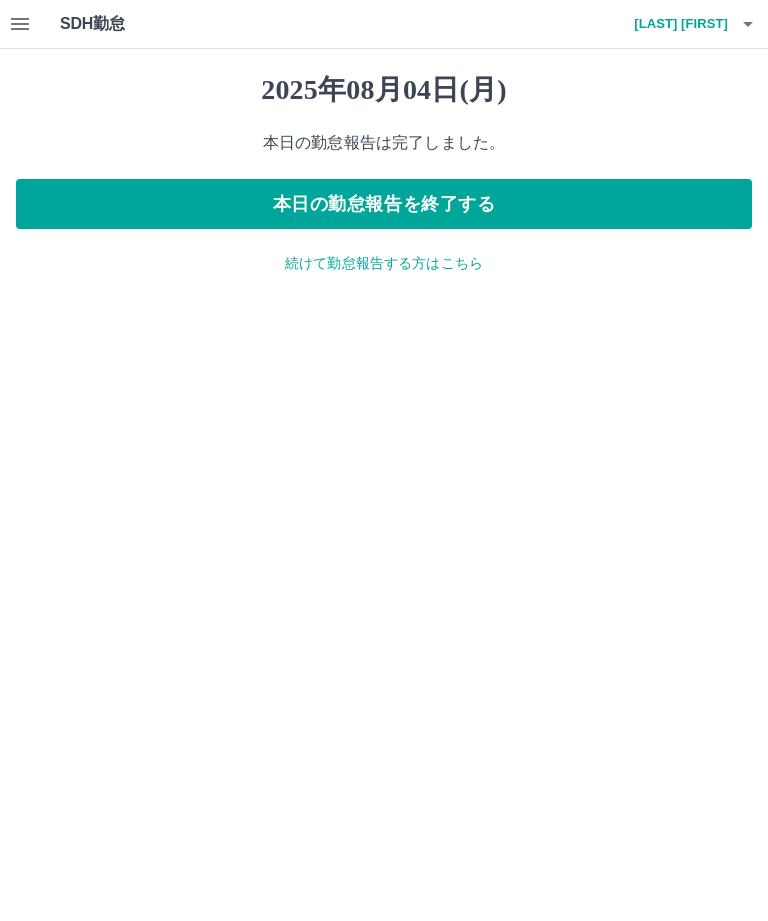 click on "本日の勤怠報告を終了する" at bounding box center [384, 204] 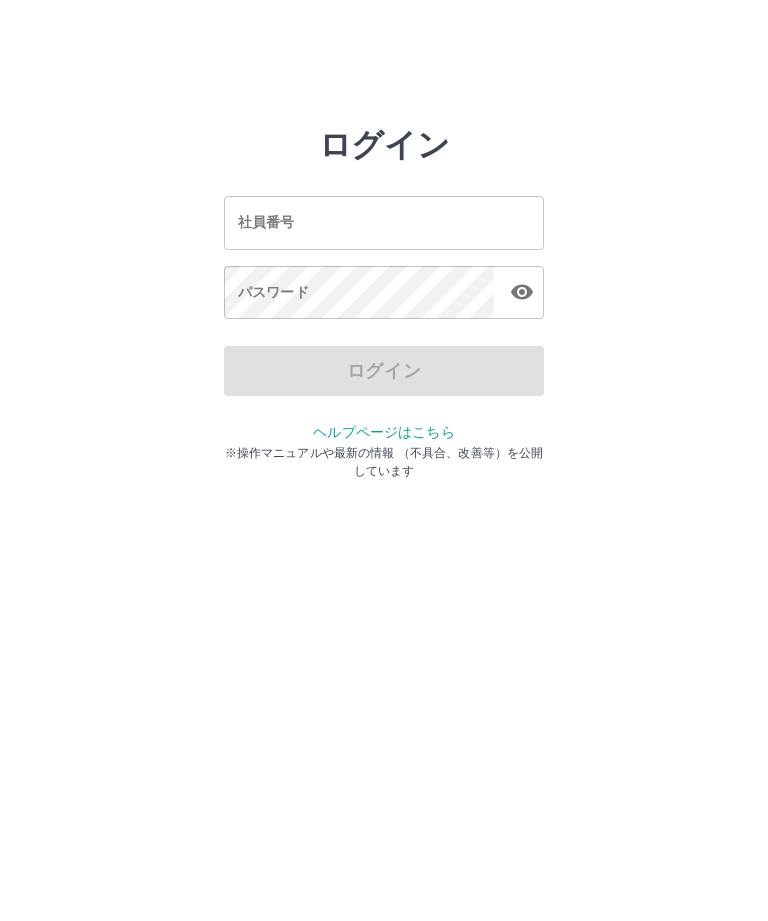 scroll, scrollTop: 0, scrollLeft: 0, axis: both 